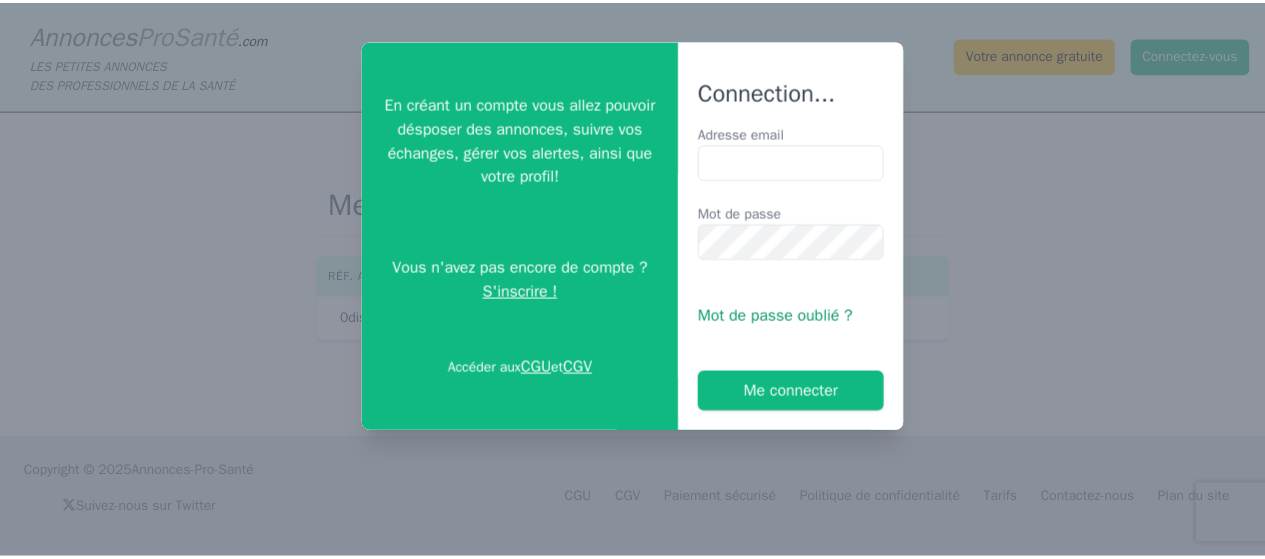 scroll, scrollTop: 0, scrollLeft: 0, axis: both 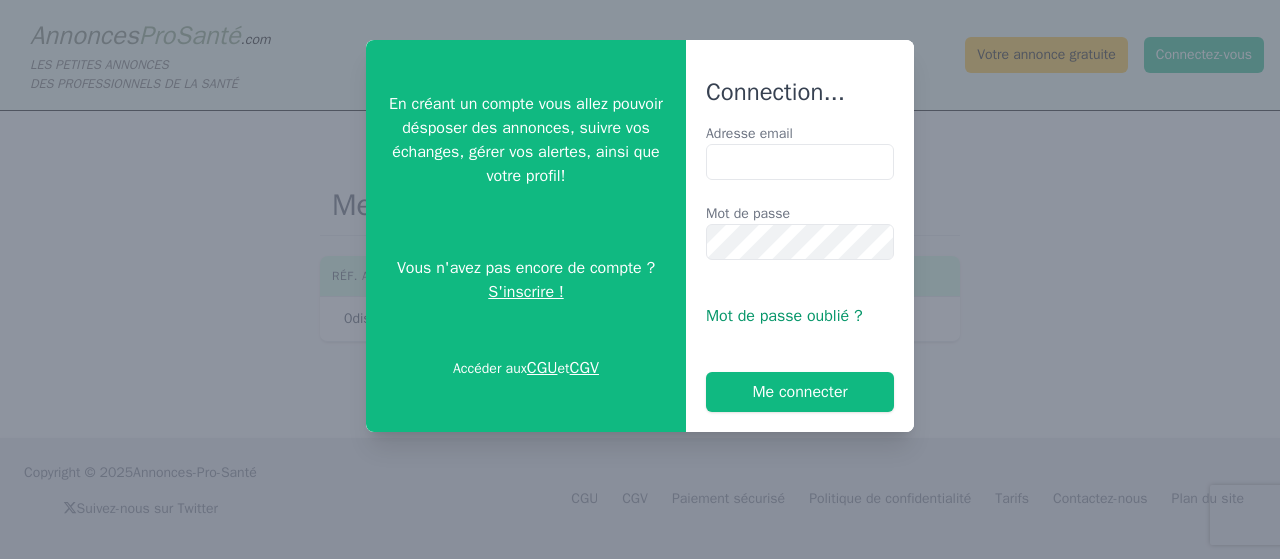 type on "**********" 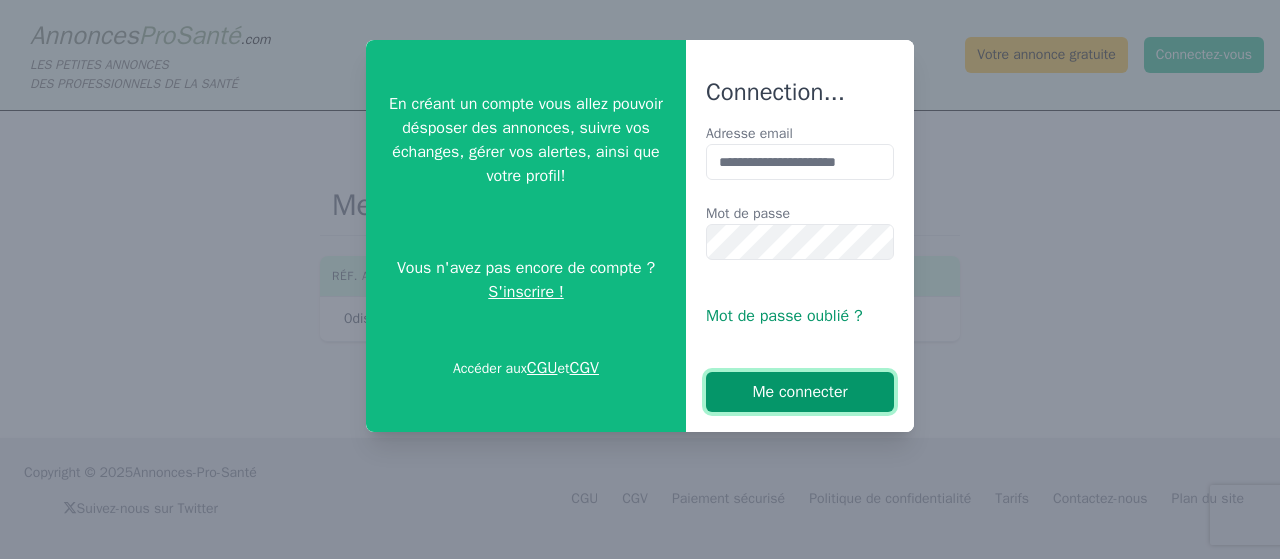 click on "Me connecter" at bounding box center (800, 392) 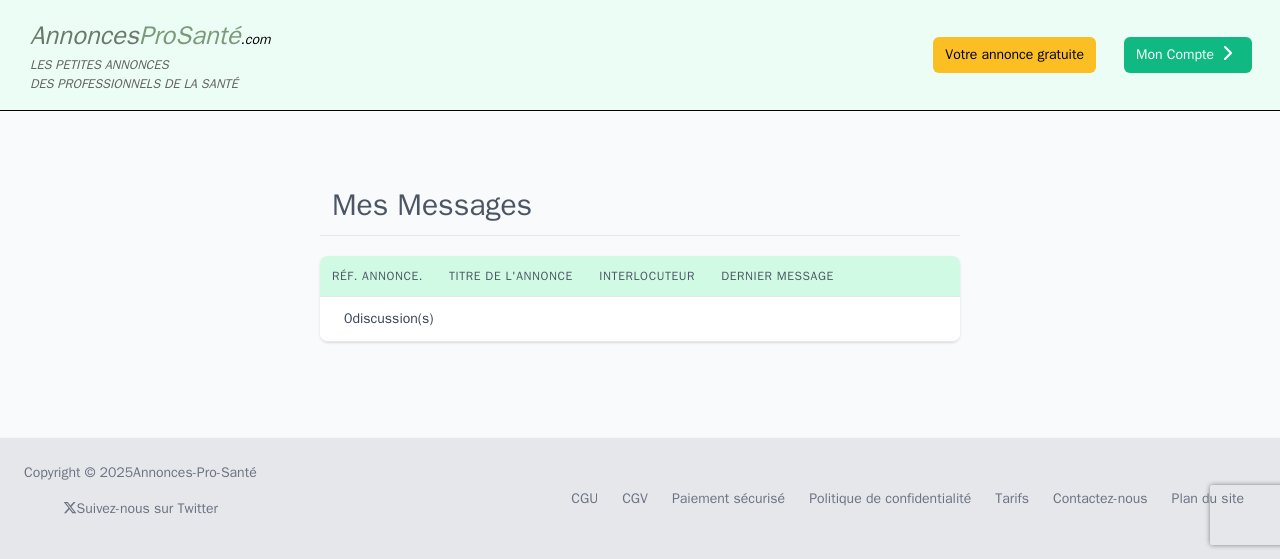 click on "Dernier message" at bounding box center (778, 276) 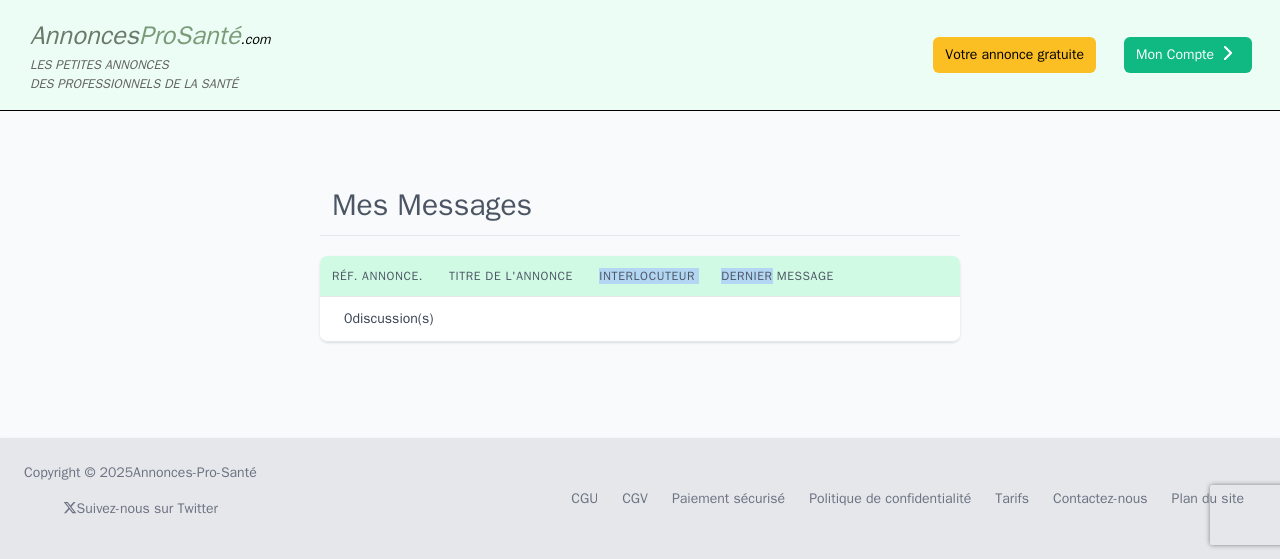 drag, startPoint x: 746, startPoint y: 279, endPoint x: 548, endPoint y: 281, distance: 198.0101 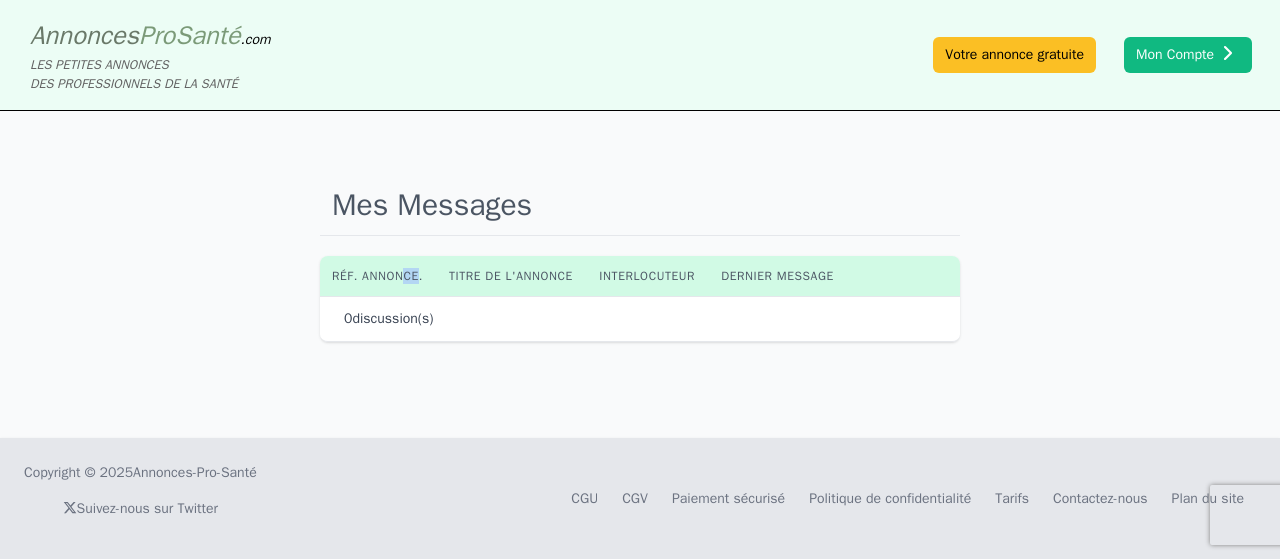 drag, startPoint x: 393, startPoint y: 297, endPoint x: 380, endPoint y: 297, distance: 13 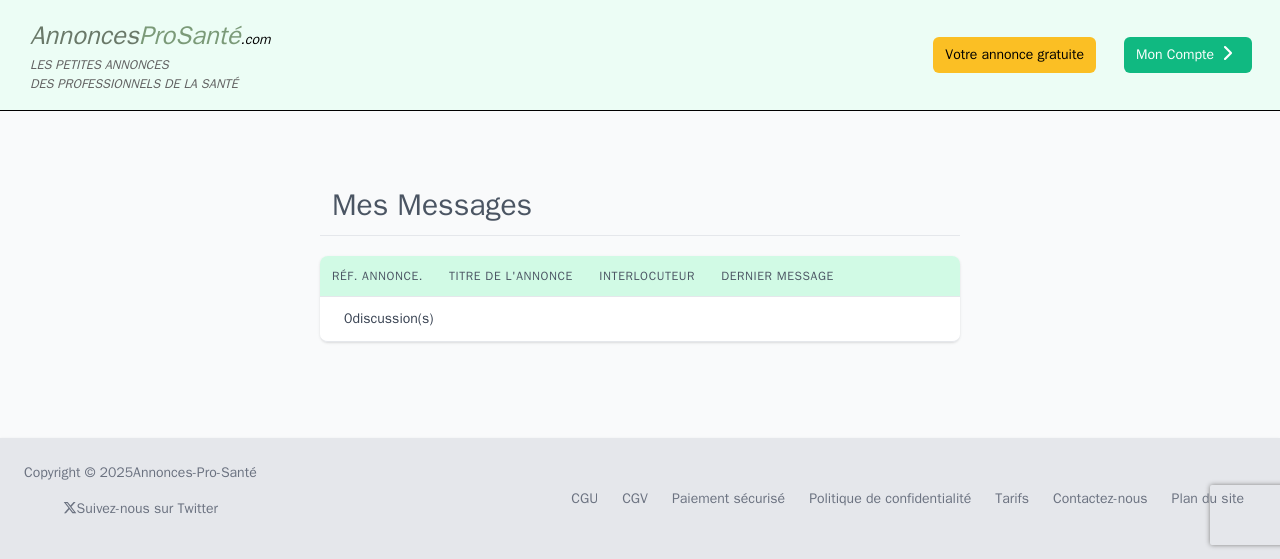 click on "0  discussion(s)" at bounding box center [389, 319] 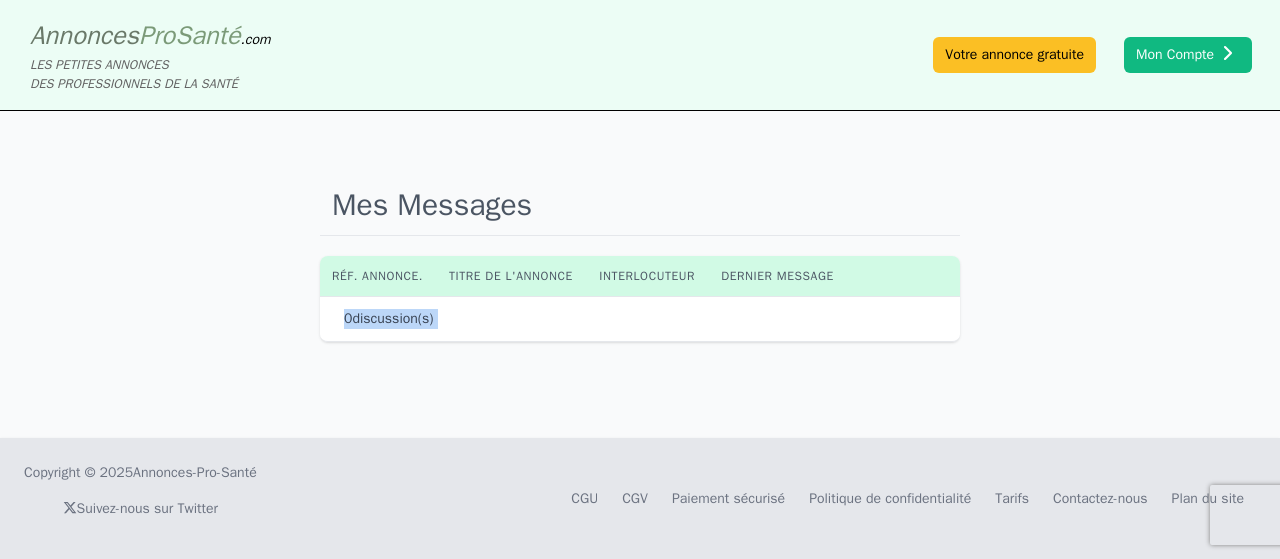 click on "0  discussion(s)" at bounding box center (389, 319) 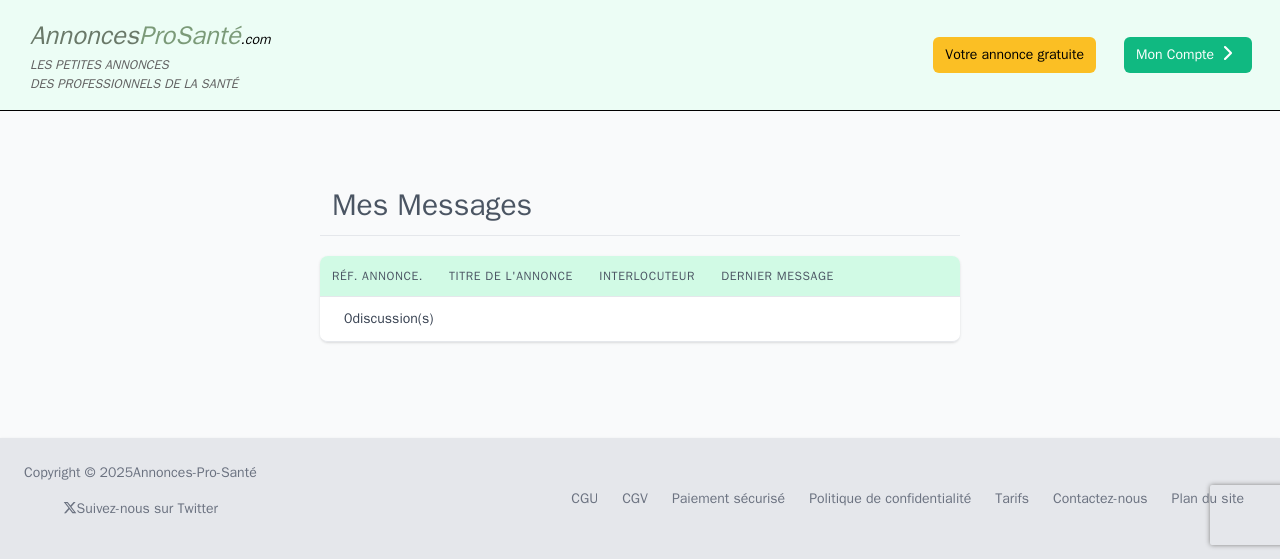 click on "Réf. annonce." at bounding box center [378, 276] 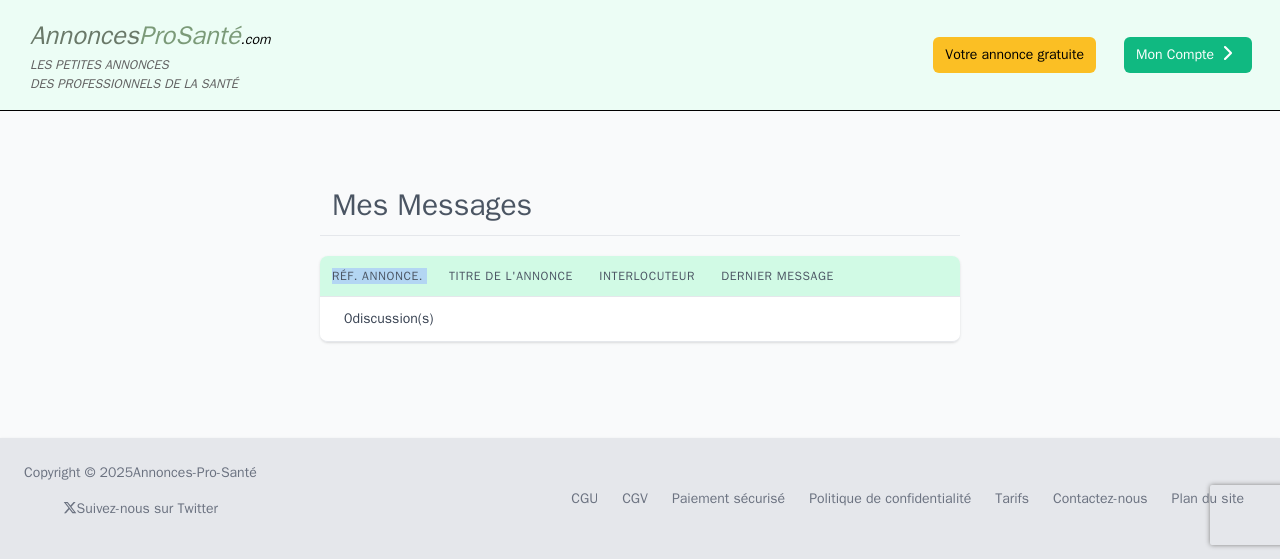 click on "Réf. annonce." at bounding box center (378, 276) 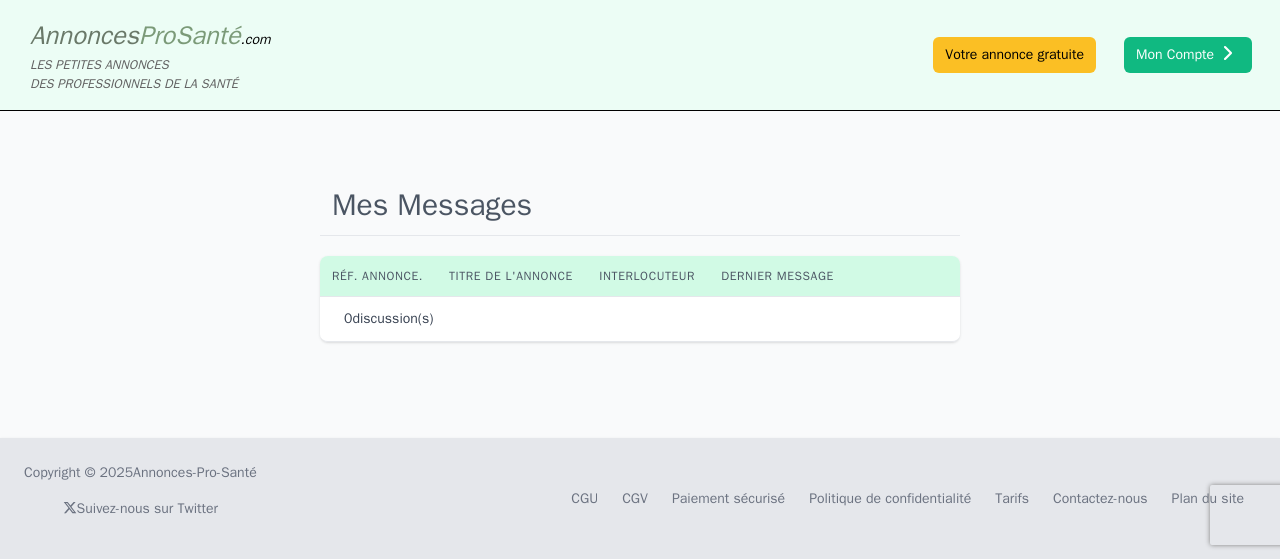 click on "Interlocuteur" at bounding box center [648, 276] 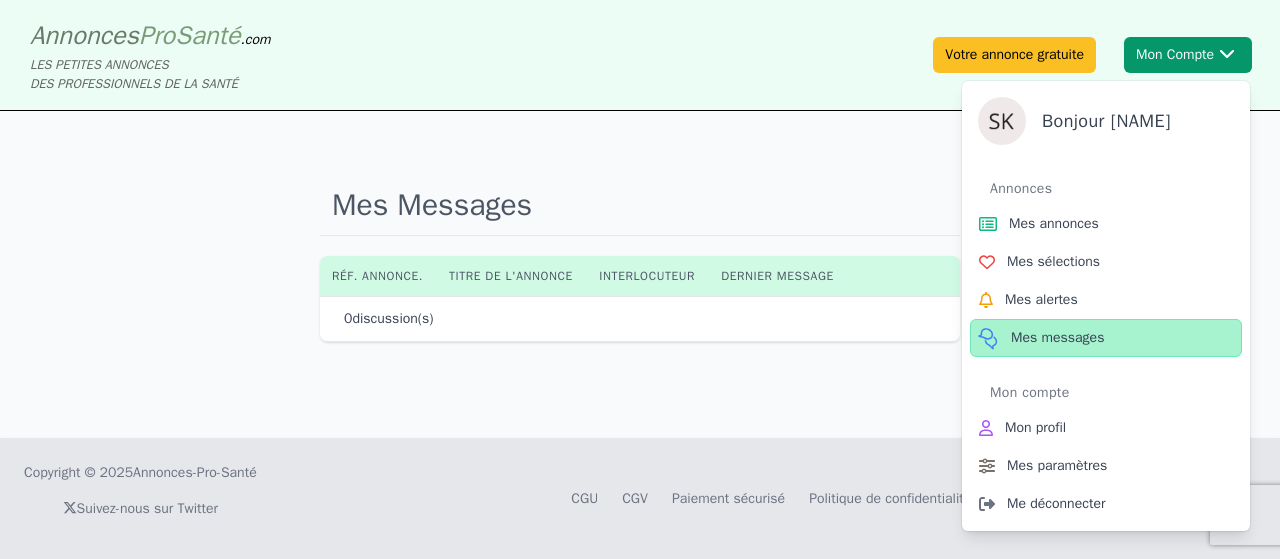 click on "Mes messages" at bounding box center [1106, 338] 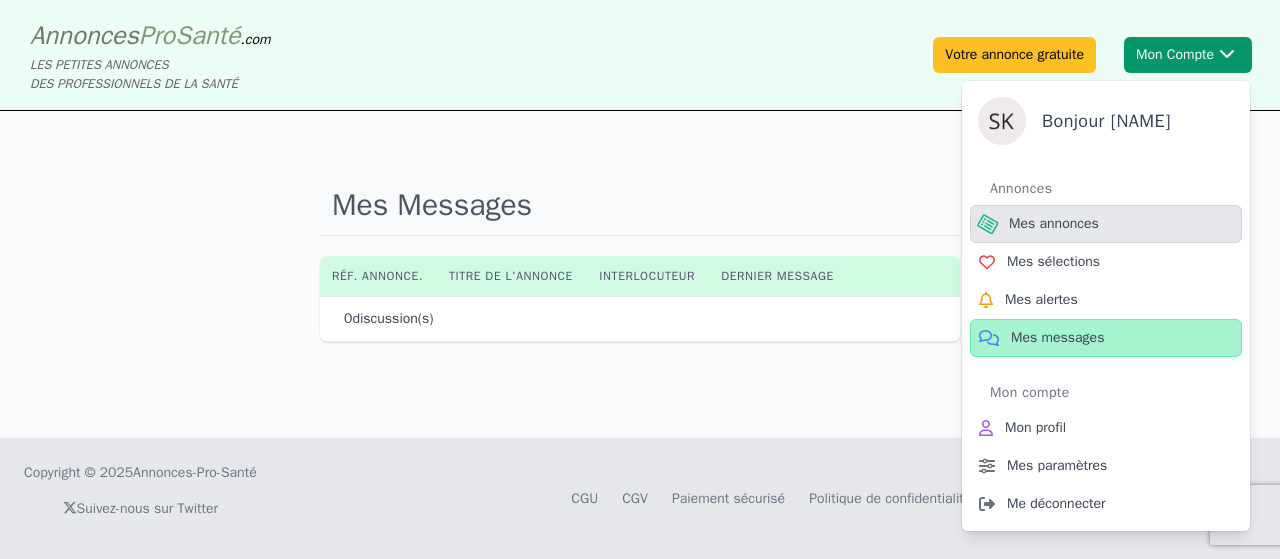 click on "Mes annonces" at bounding box center (1054, 224) 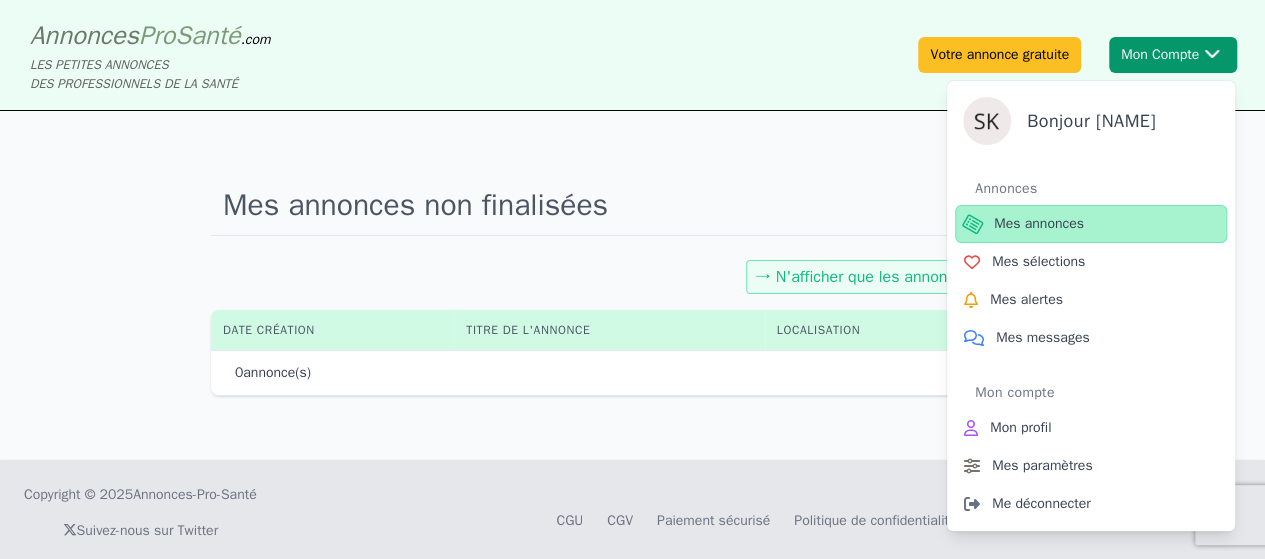 click on "Mes annonces" at bounding box center (1039, 224) 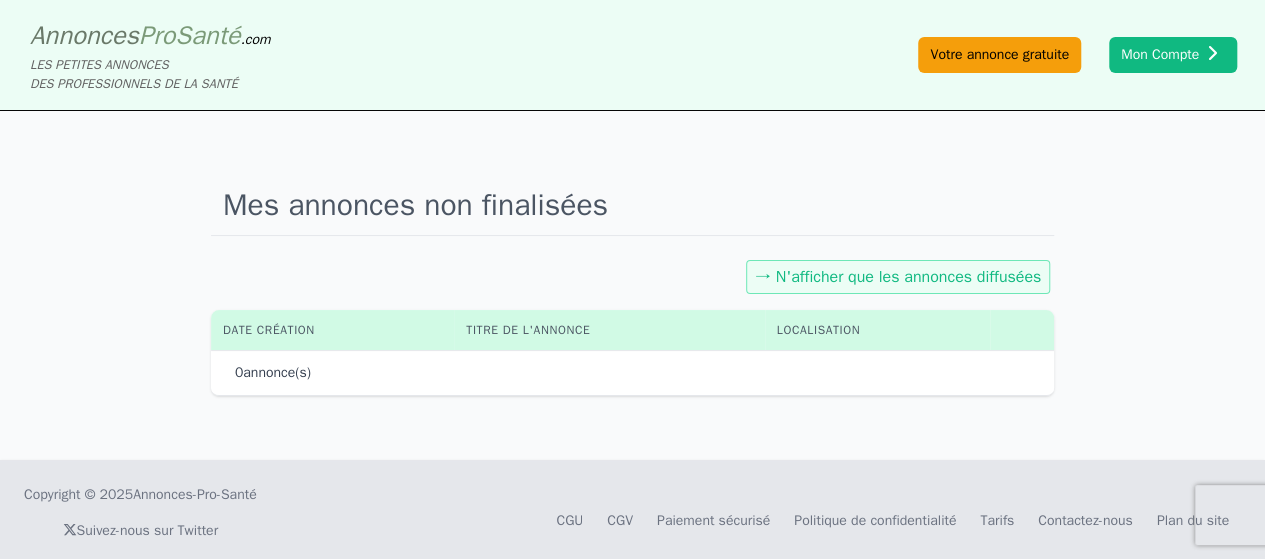 click on "Votre annonce gratuite" at bounding box center [999, 55] 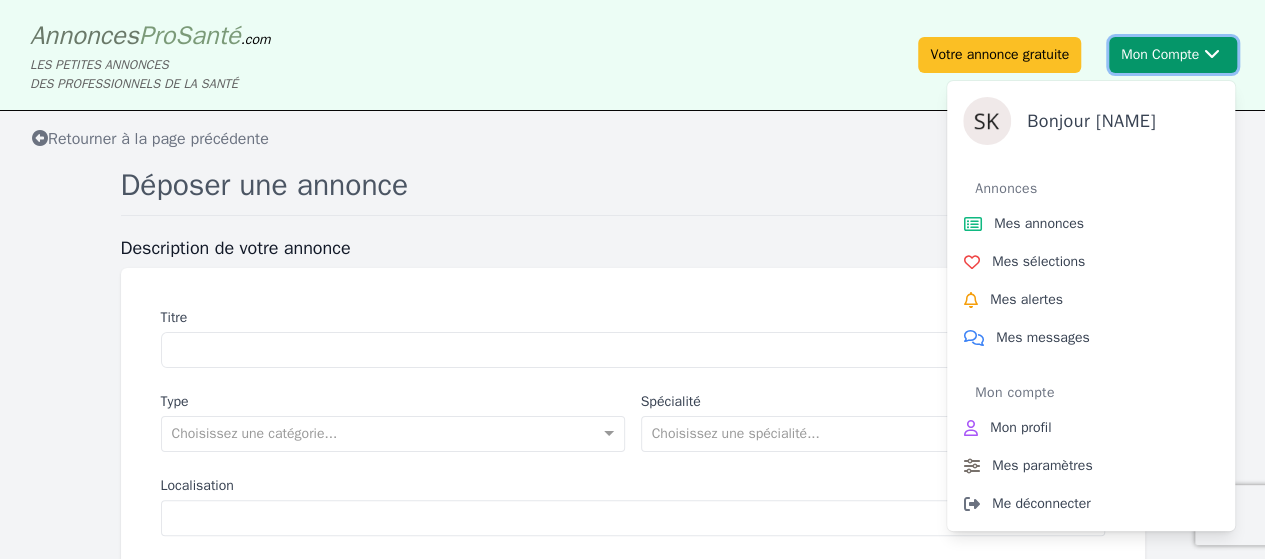click on "Mon Compte   Bonjour severine  Annonces Mes annonces Mes sélections Mes alertes Mes messages Mon compte Mon profil Mes paramètres Me déconnecter" at bounding box center [1173, 55] 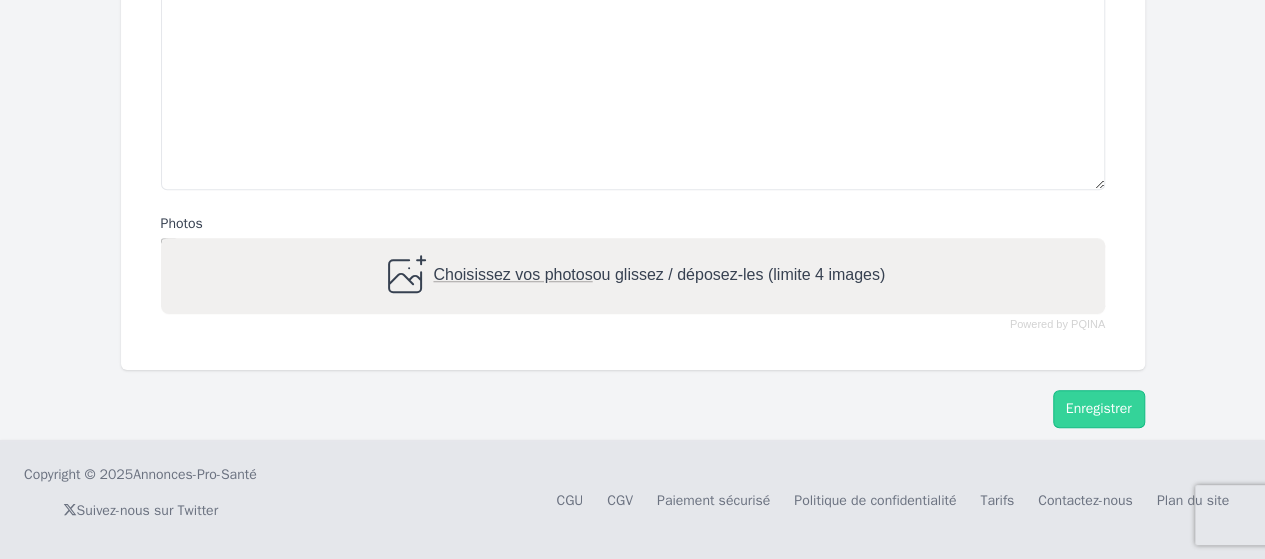 scroll, scrollTop: 0, scrollLeft: 0, axis: both 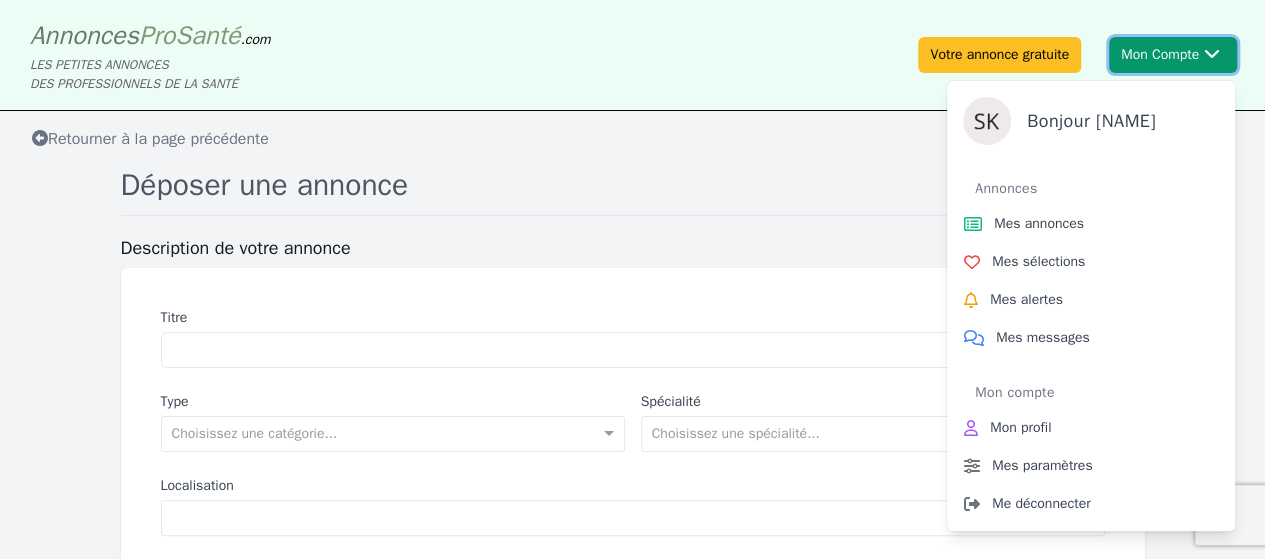 click at bounding box center [987, 121] 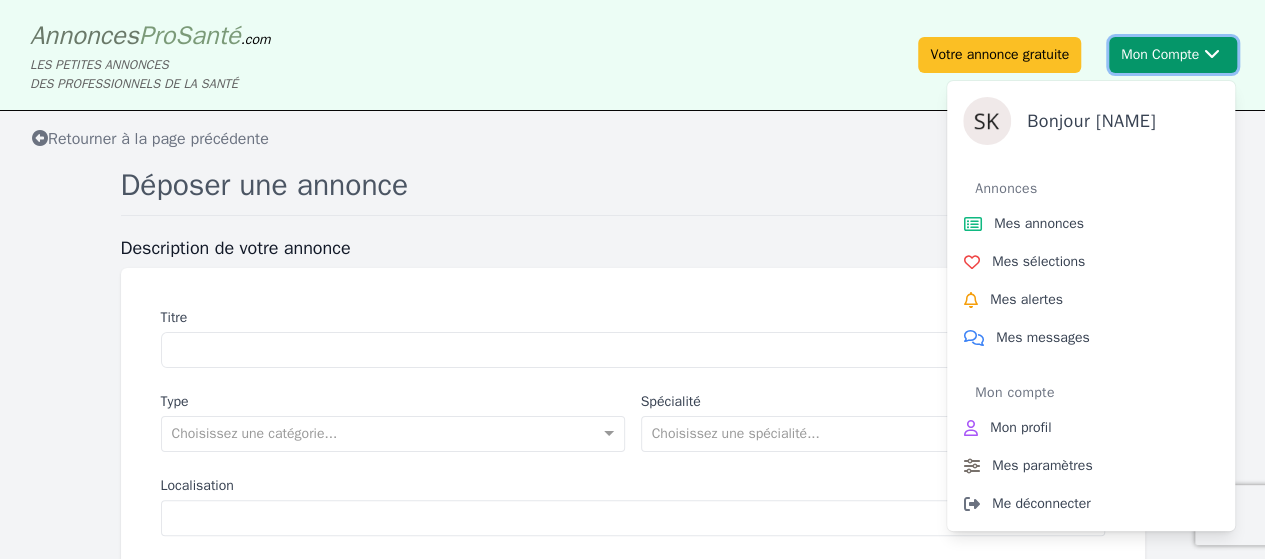 click at bounding box center (987, 121) 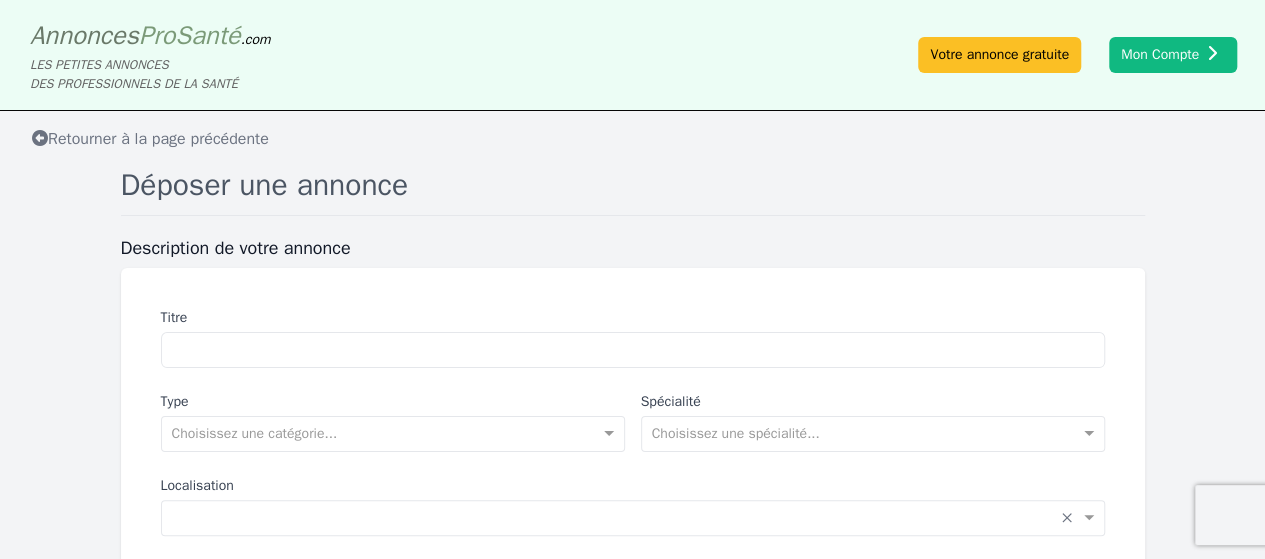 click on "LES PETITES ANNONCES DES PROFESSIONNELS DE LA SANTÉ" at bounding box center (150, 75) 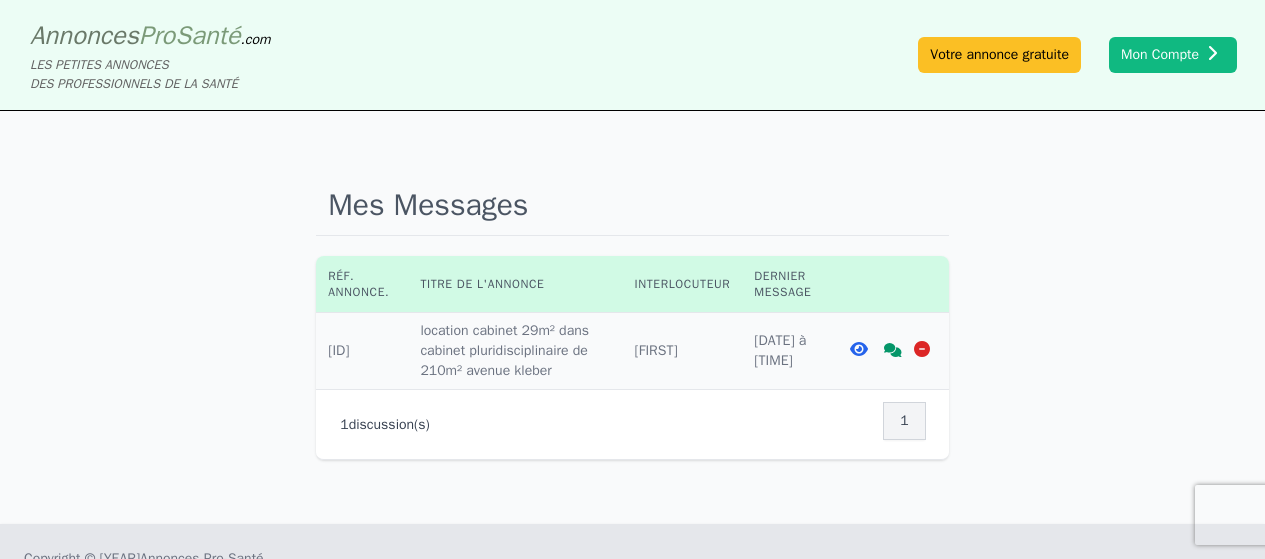 scroll, scrollTop: 0, scrollLeft: 0, axis: both 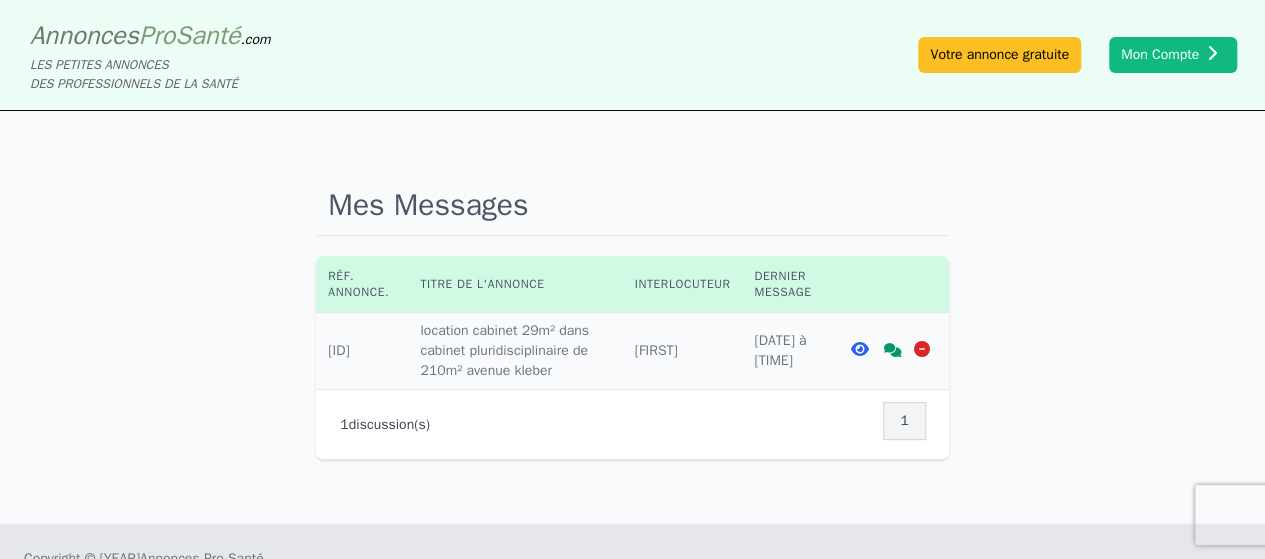 click at bounding box center (893, 350) 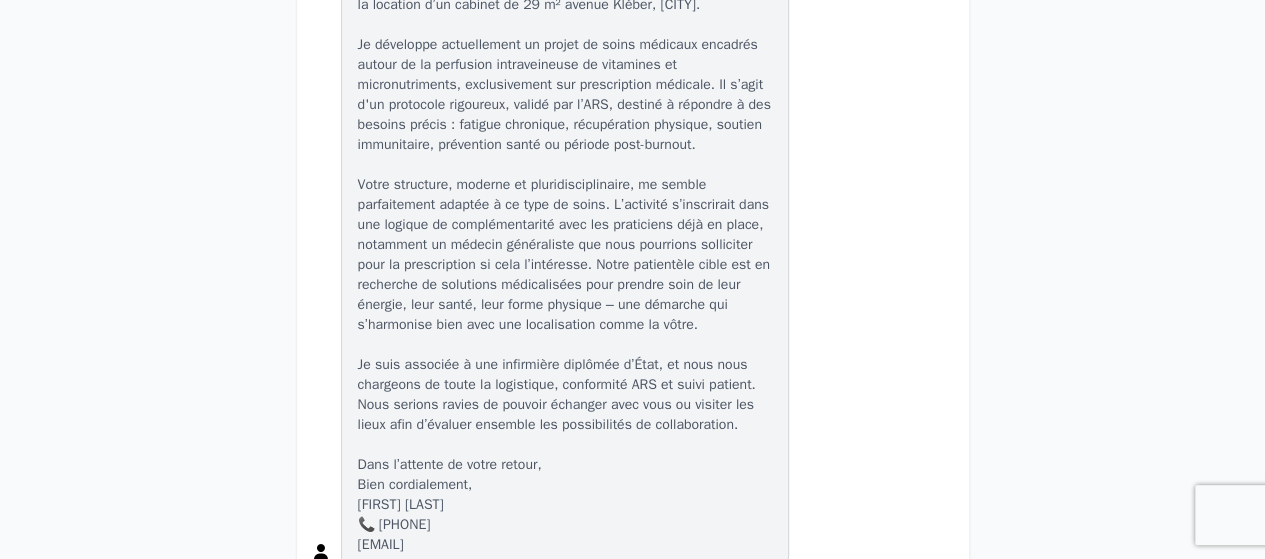 scroll, scrollTop: 534, scrollLeft: 0, axis: vertical 